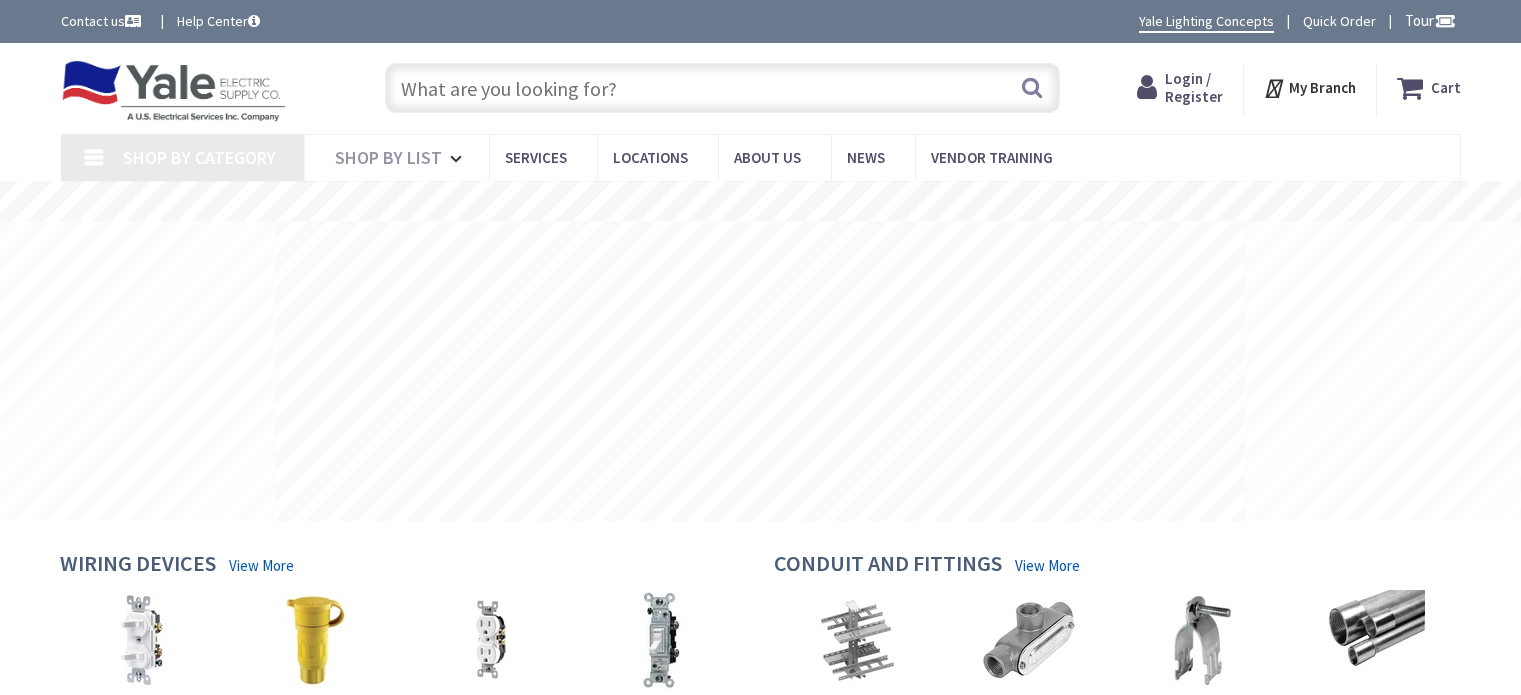 scroll, scrollTop: 0, scrollLeft: 0, axis: both 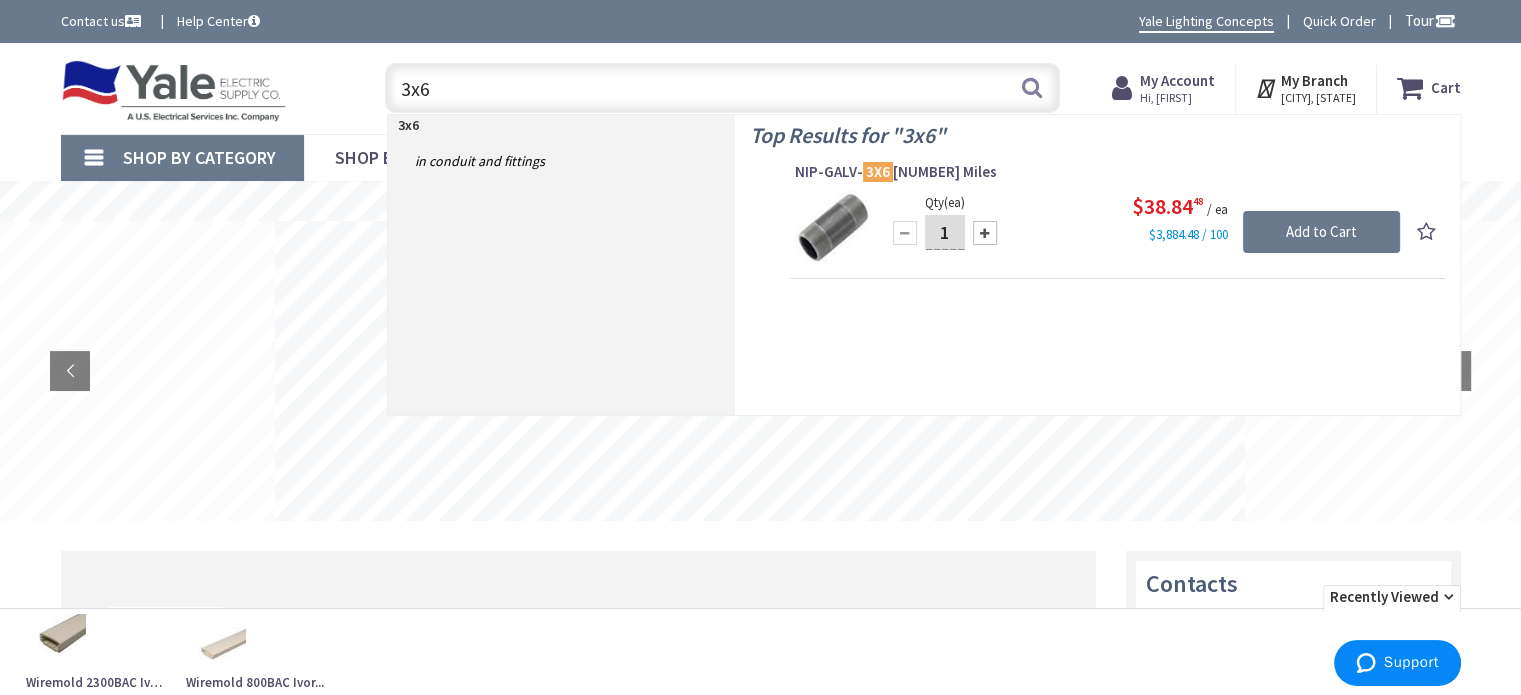 drag, startPoint x: 426, startPoint y: 78, endPoint x: 453, endPoint y: 85, distance: 27.89265 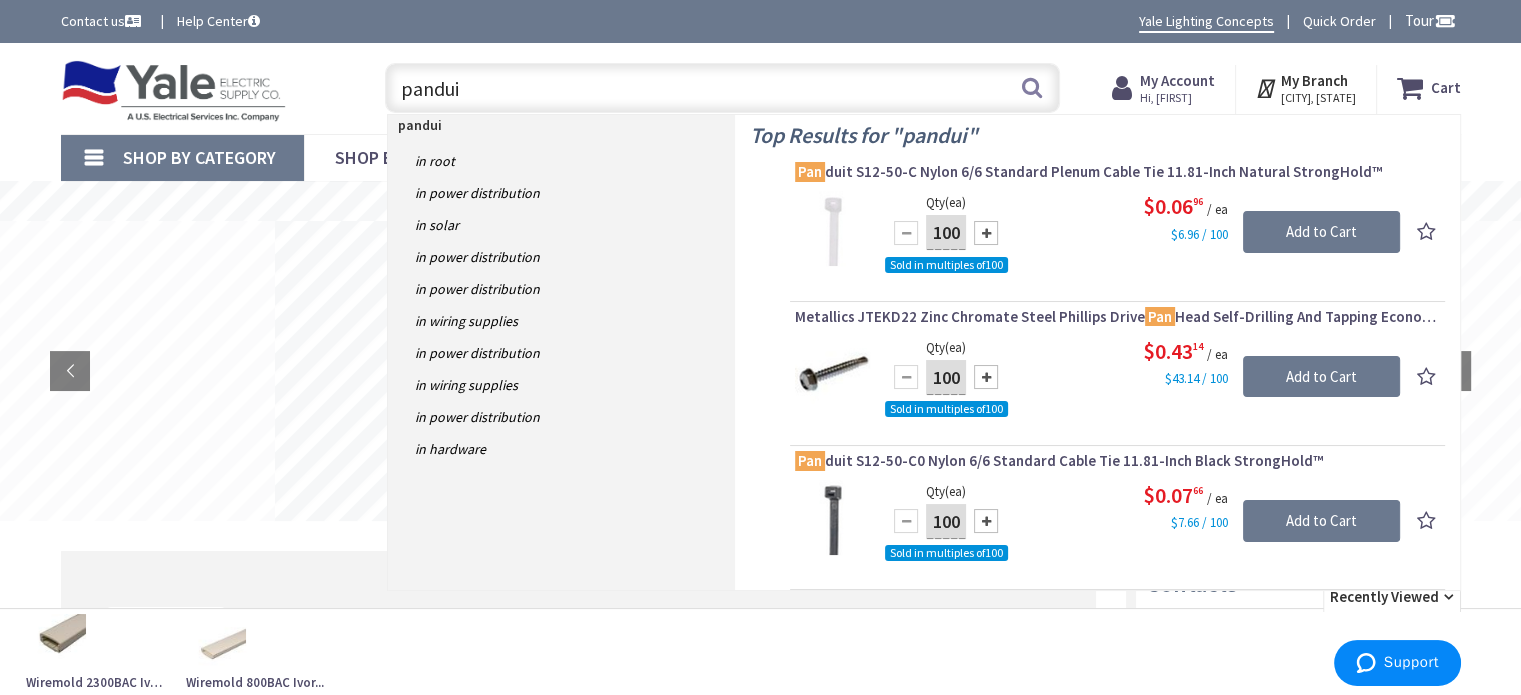 type on "panduit" 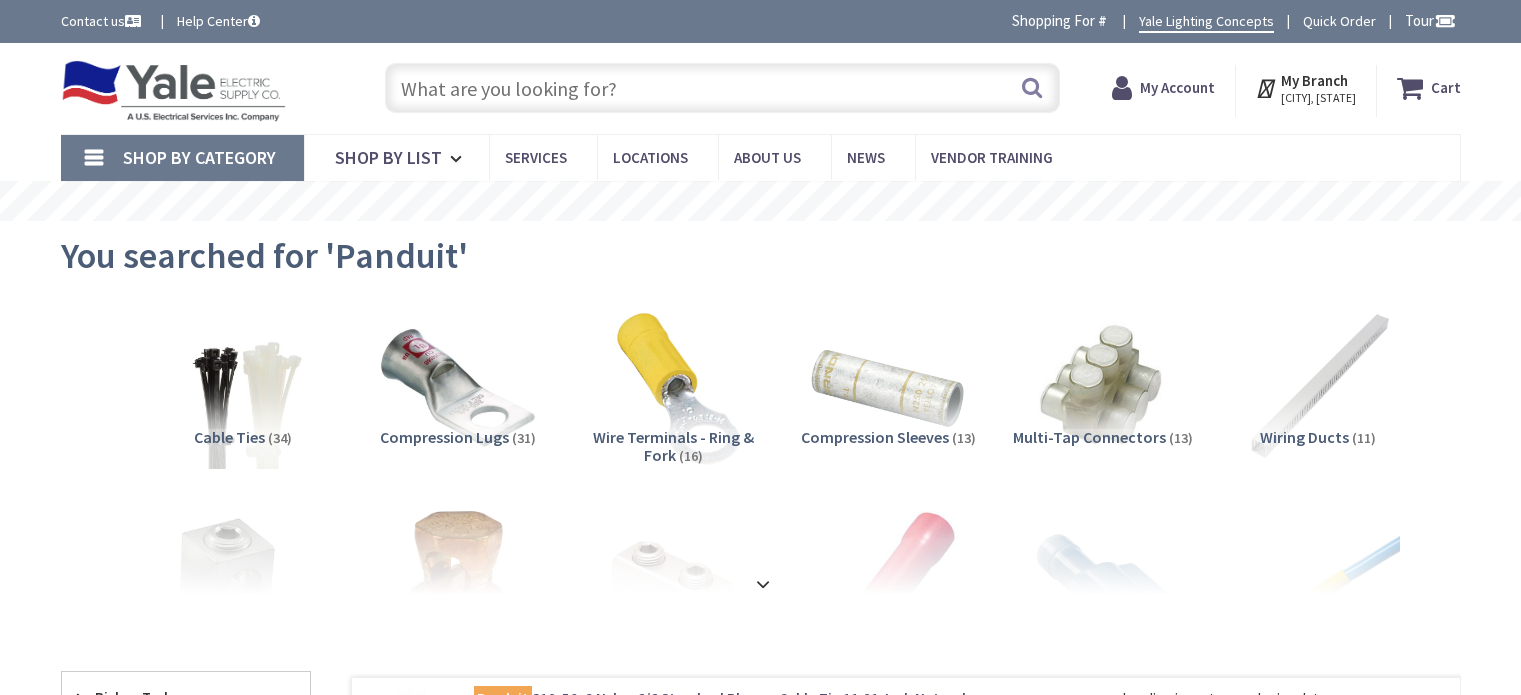 scroll, scrollTop: 0, scrollLeft: 0, axis: both 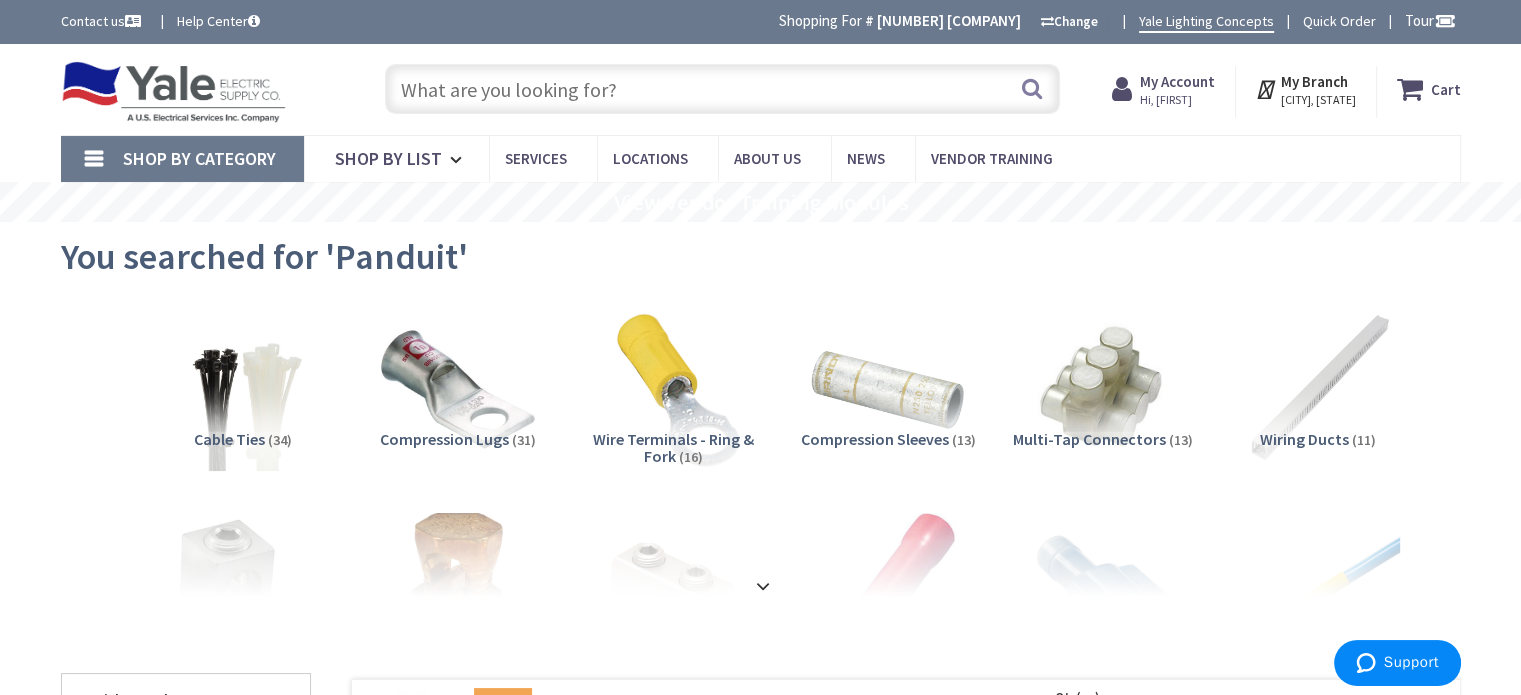 click at bounding box center (722, 89) 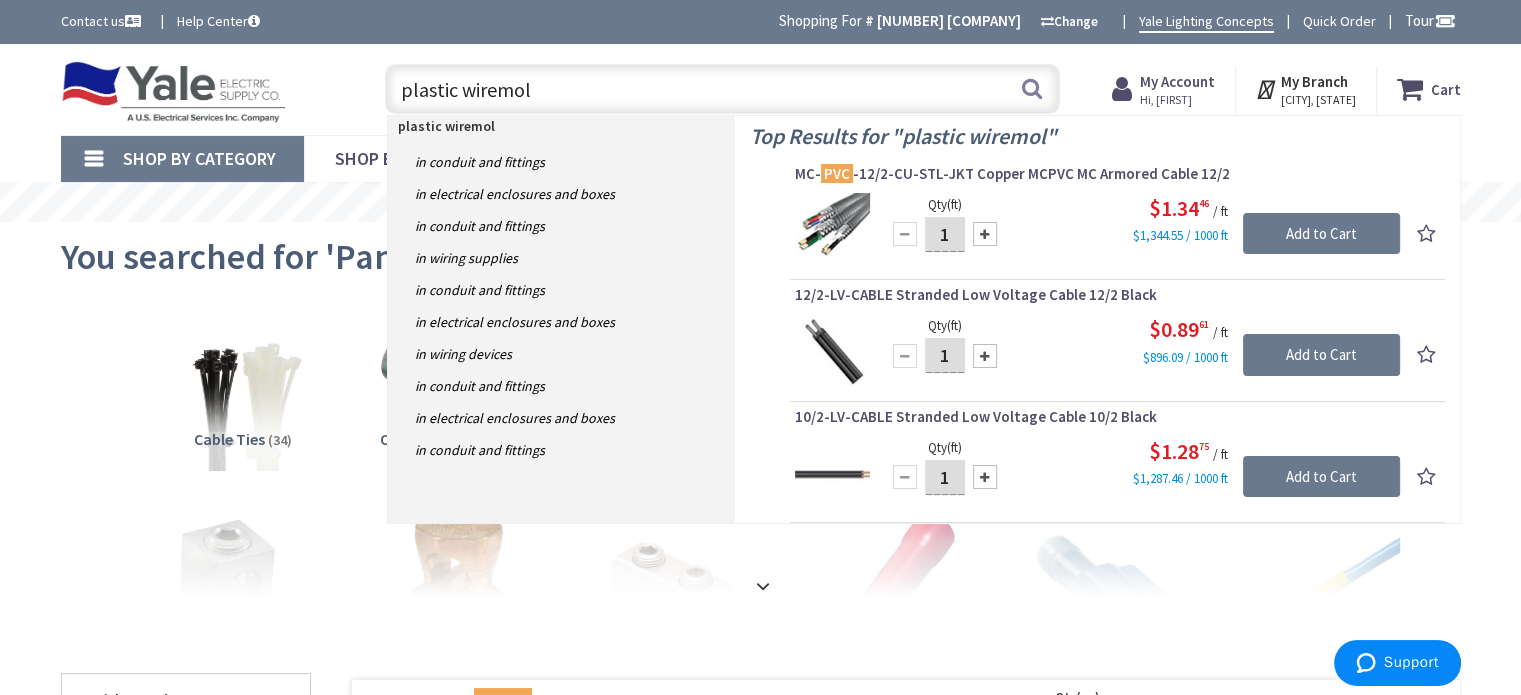 type on "plastic wiremold" 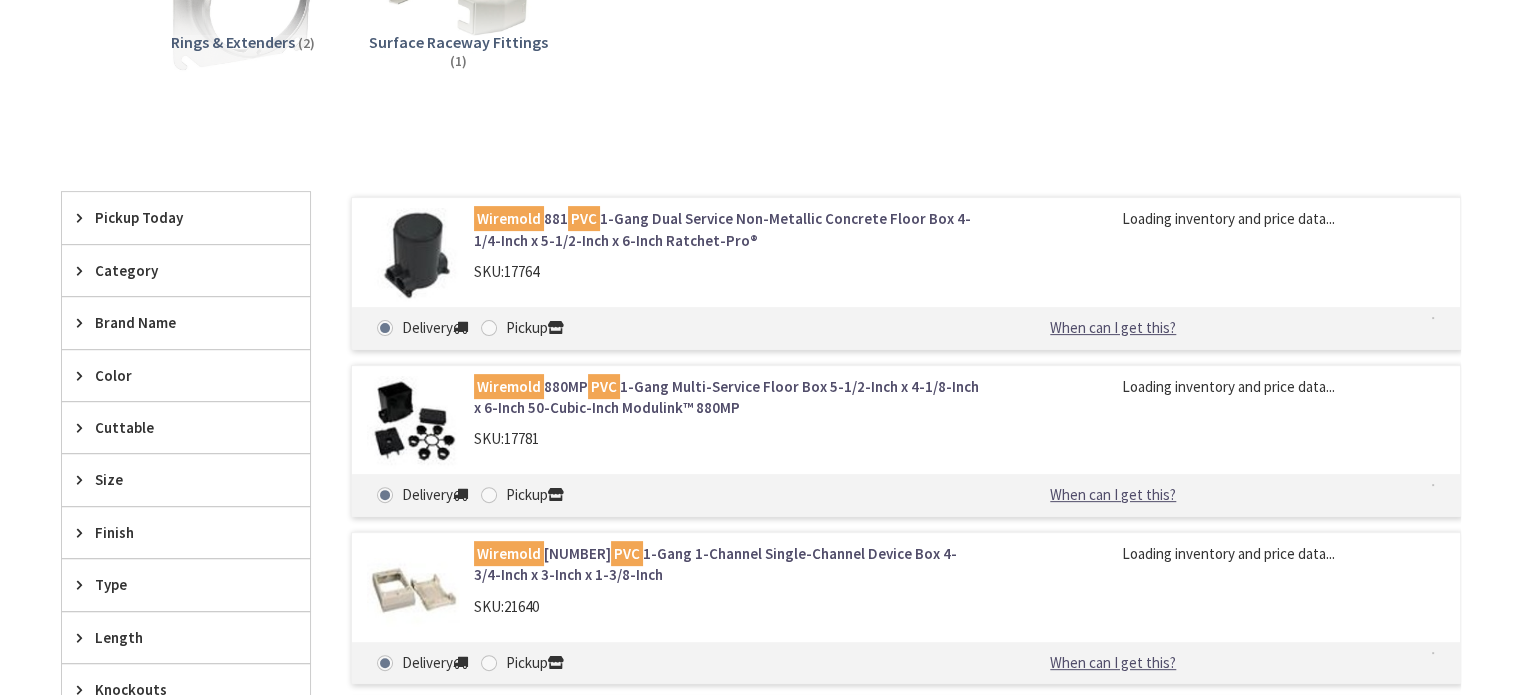 scroll, scrollTop: 600, scrollLeft: 0, axis: vertical 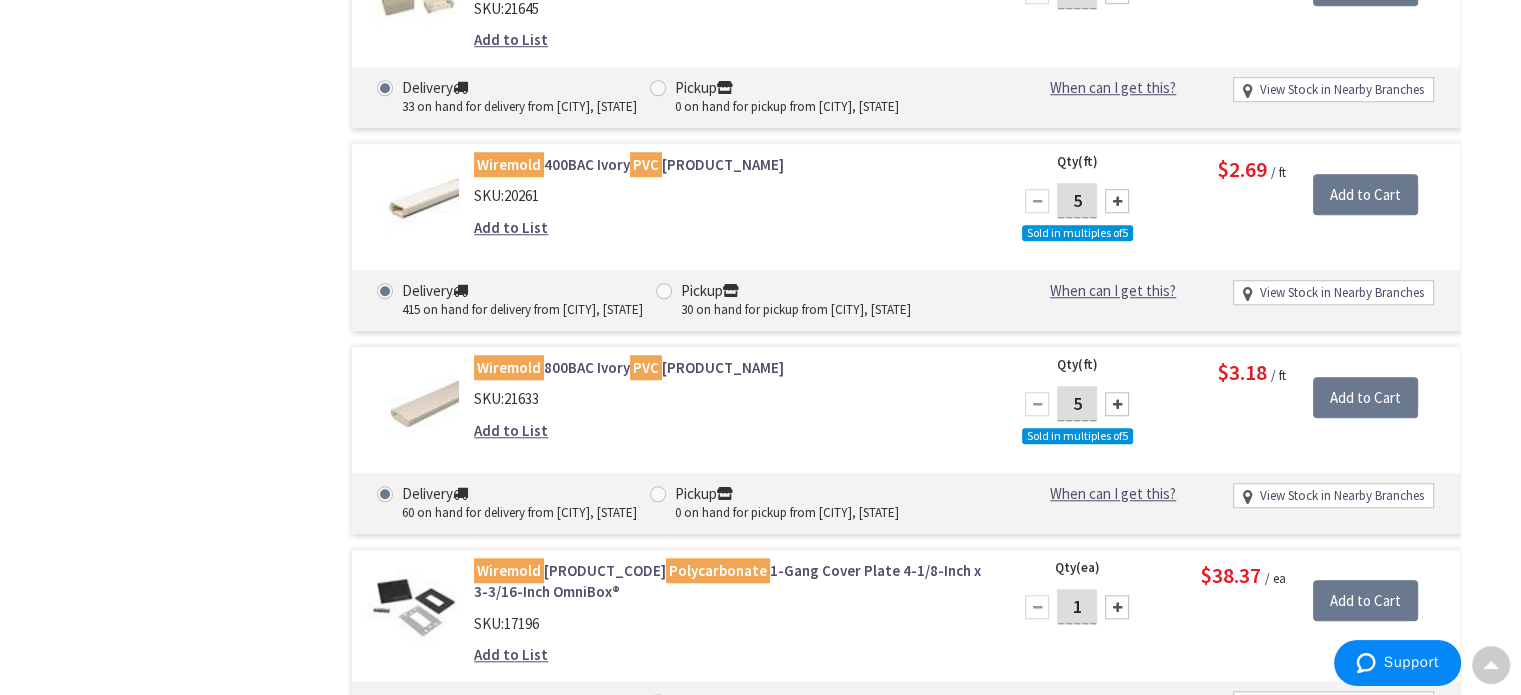 click on "Wiremold  400BAC Ivory  PVC  1-Channel Non-Metallic 2-Piece Raceway Base And Cover 7/8-Inch x 7/16-Inch x 5-ft 400 Series™" at bounding box center (728, 164) 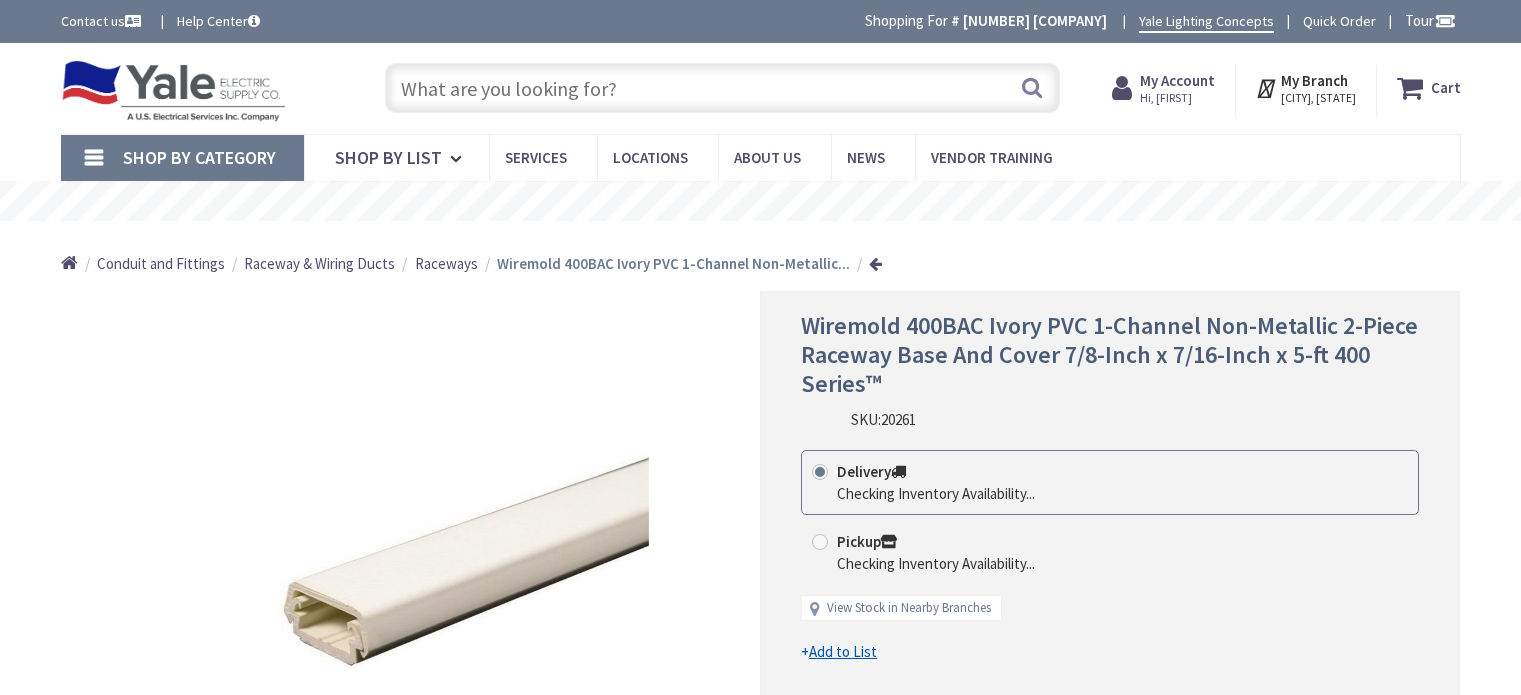 scroll, scrollTop: 0, scrollLeft: 0, axis: both 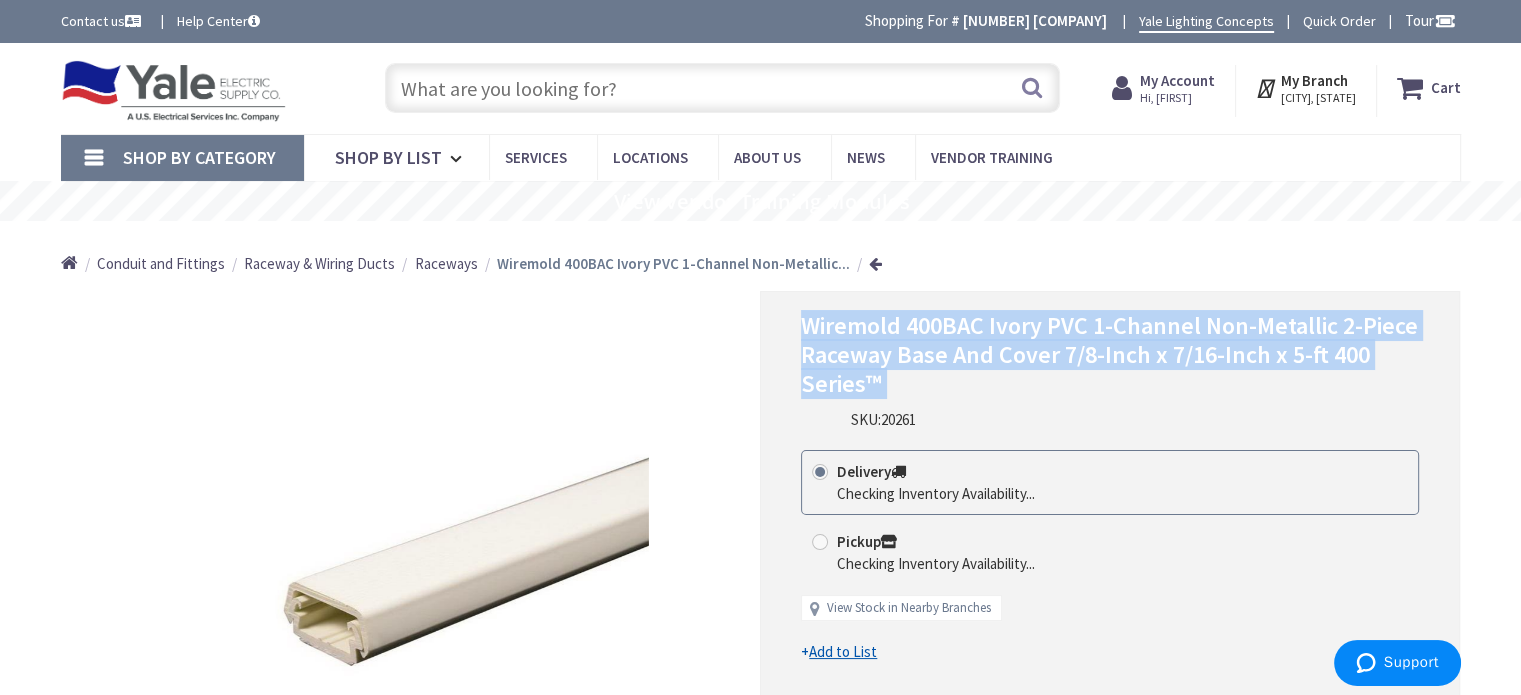 drag, startPoint x: 792, startPoint y: 330, endPoint x: 843, endPoint y: 396, distance: 83.40863 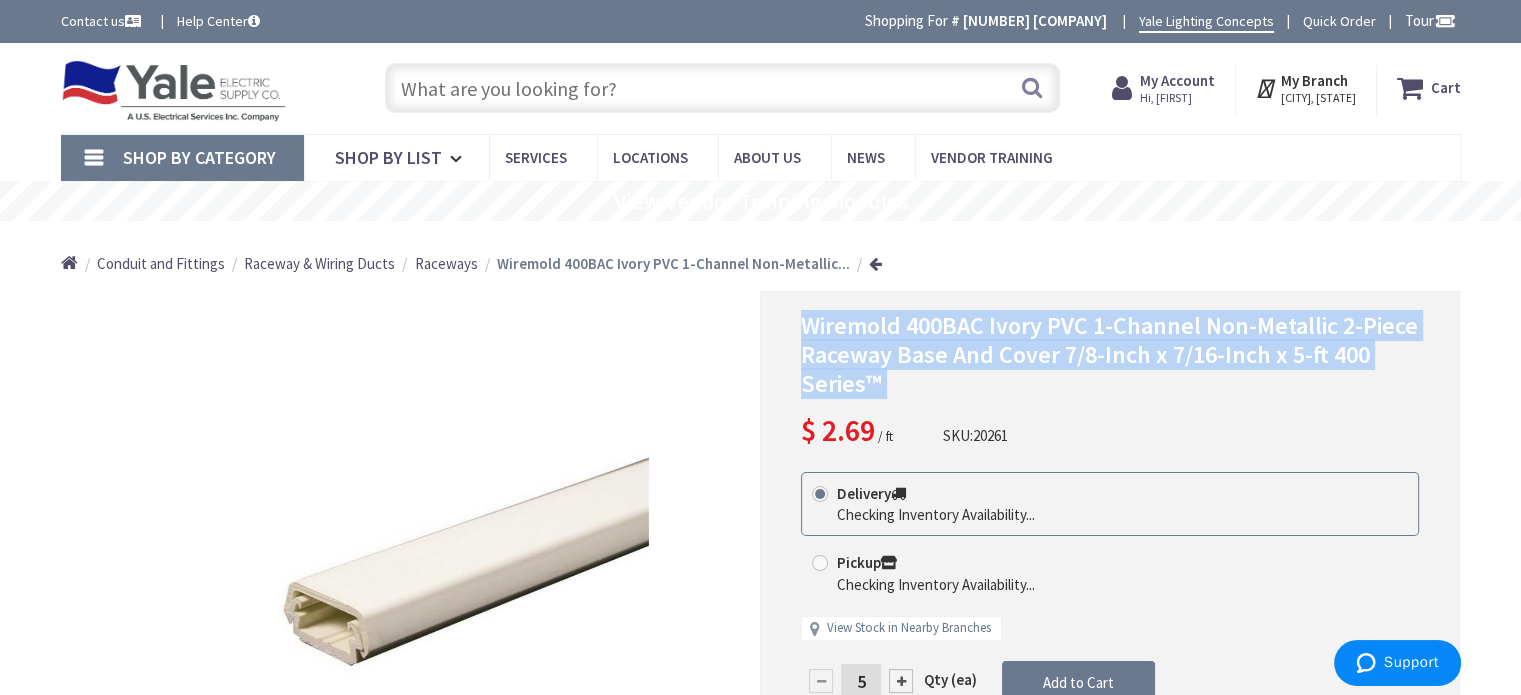 copy on "Wiremold 400BAC Ivory PVC 1-Channel Non-Metallic 2-Piece Raceway Base And Cover 7/8-Inch x 7/16-Inch x 5-ft 400 Series™" 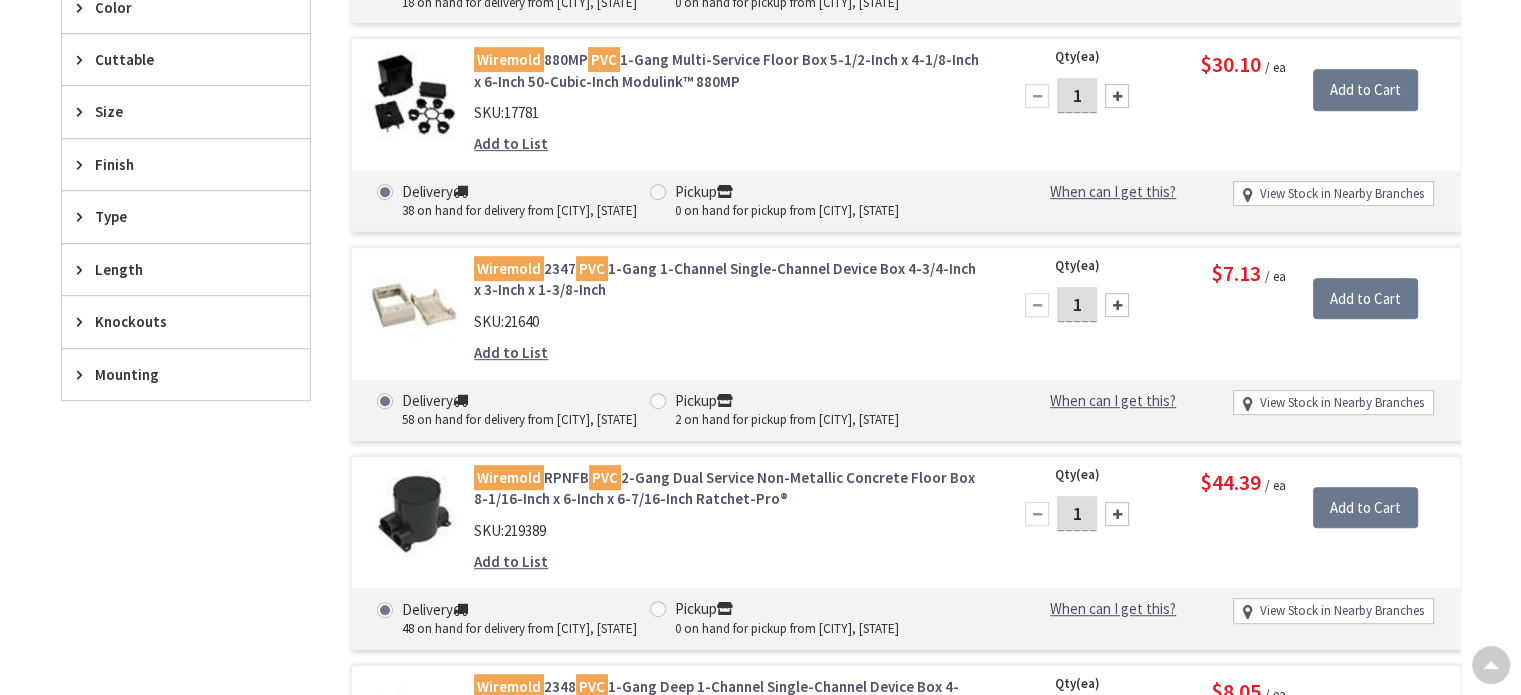 scroll, scrollTop: 0, scrollLeft: 0, axis: both 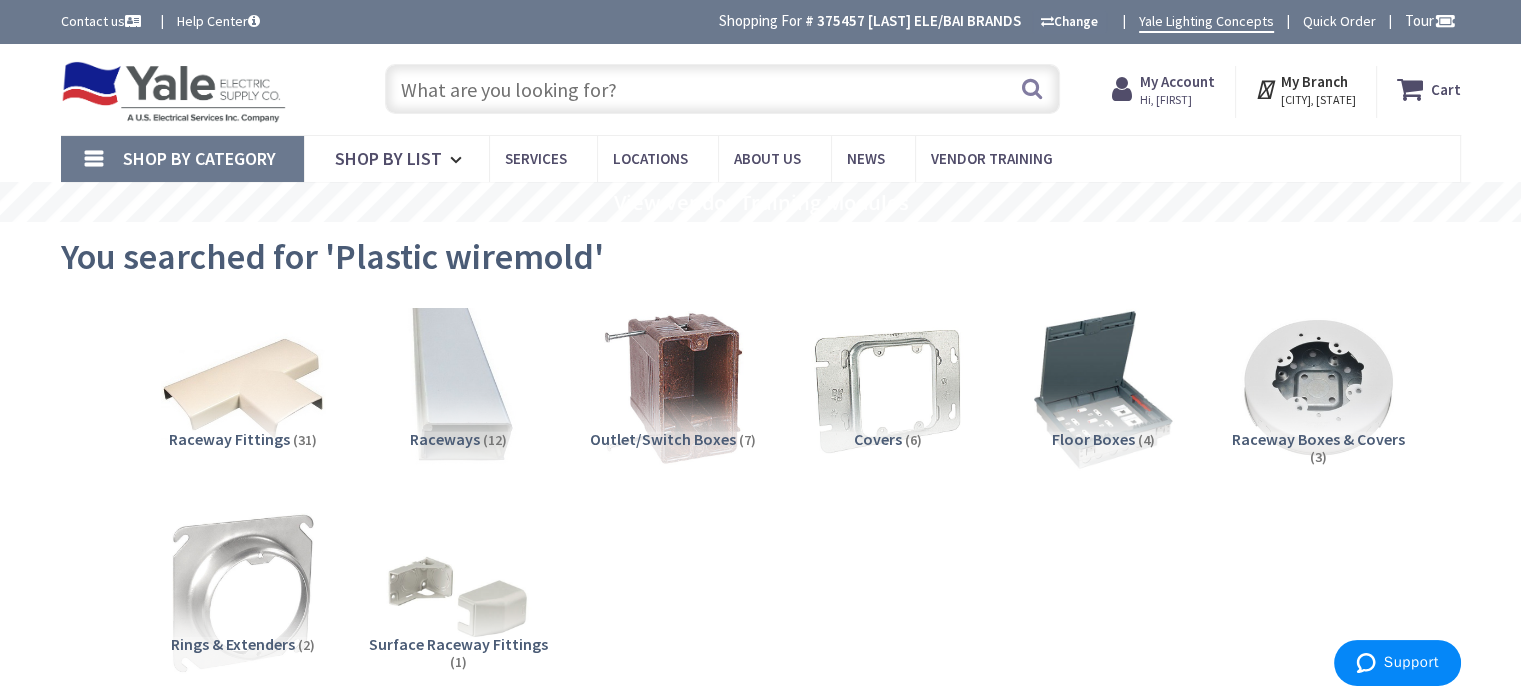 click at bounding box center [722, 89] 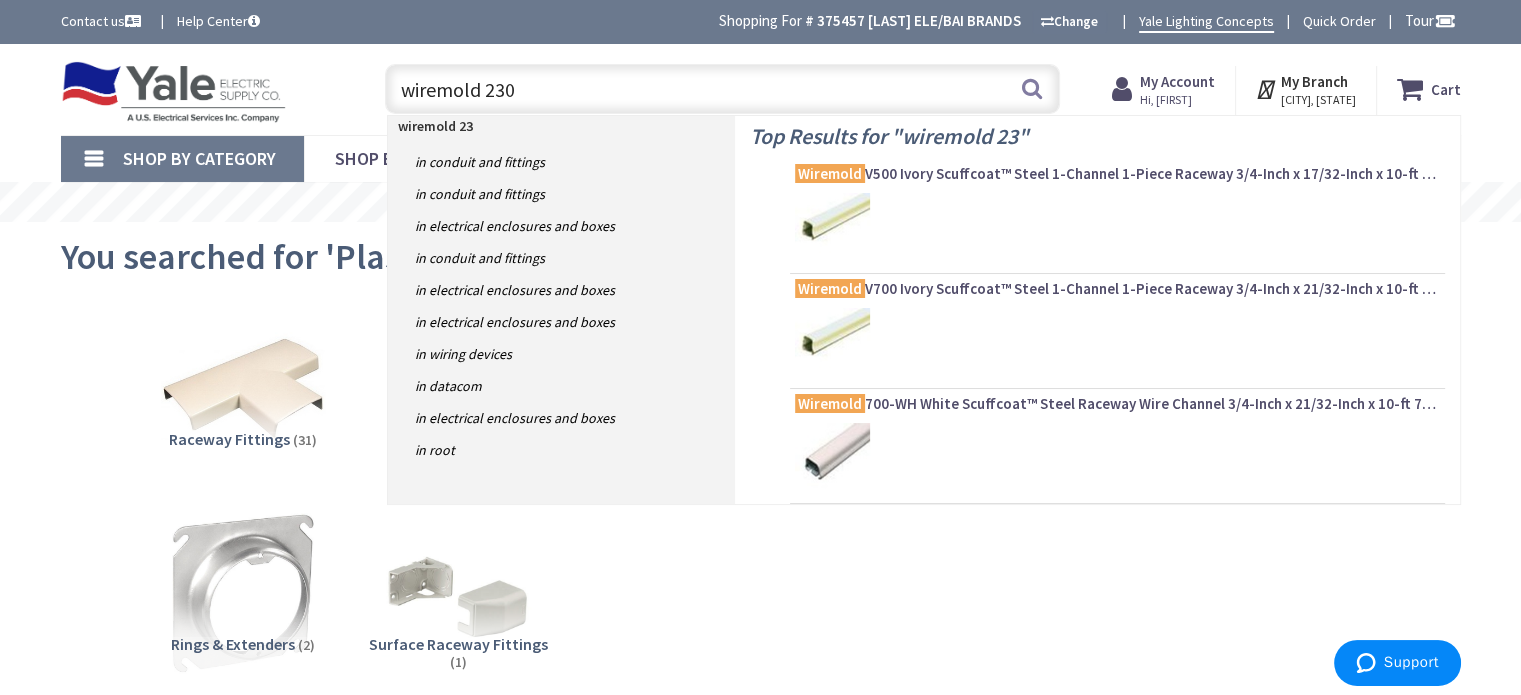 type on "wiremold 2300" 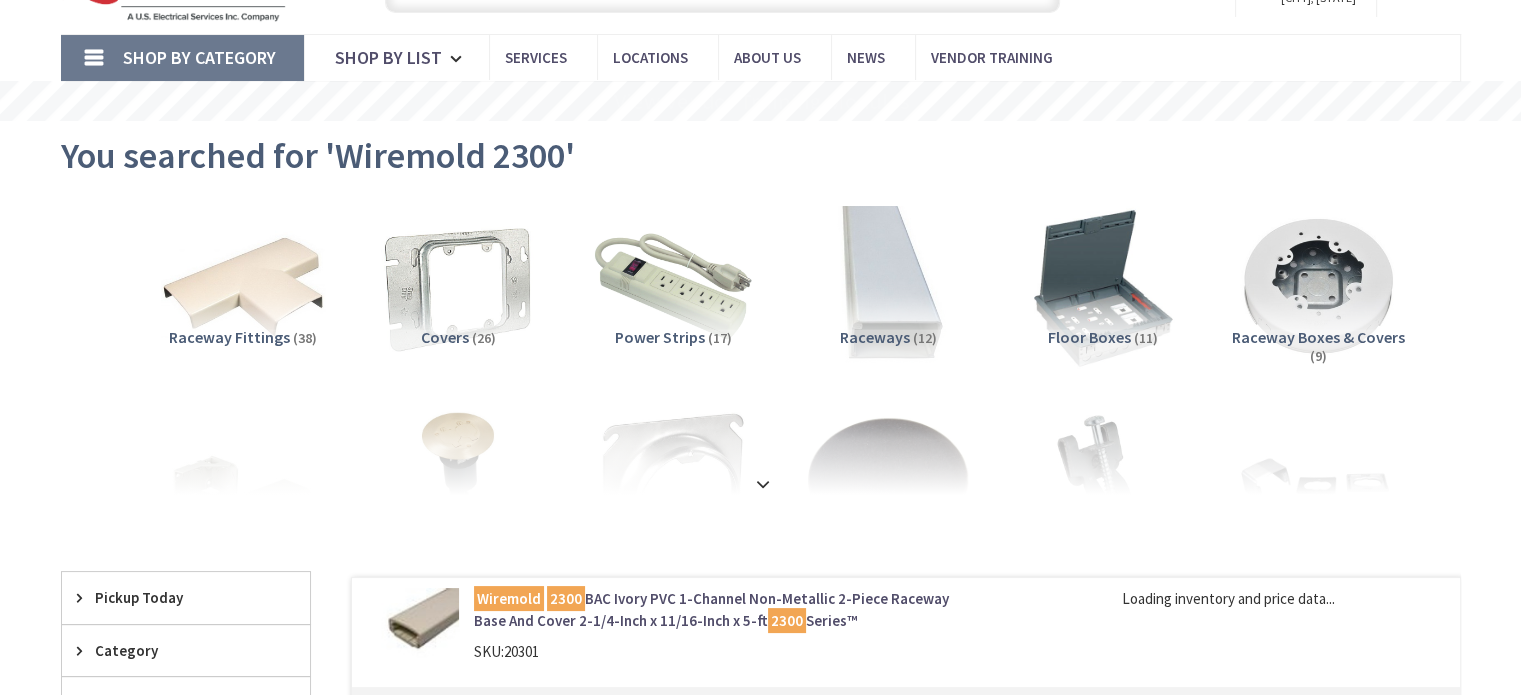 scroll, scrollTop: 0, scrollLeft: 0, axis: both 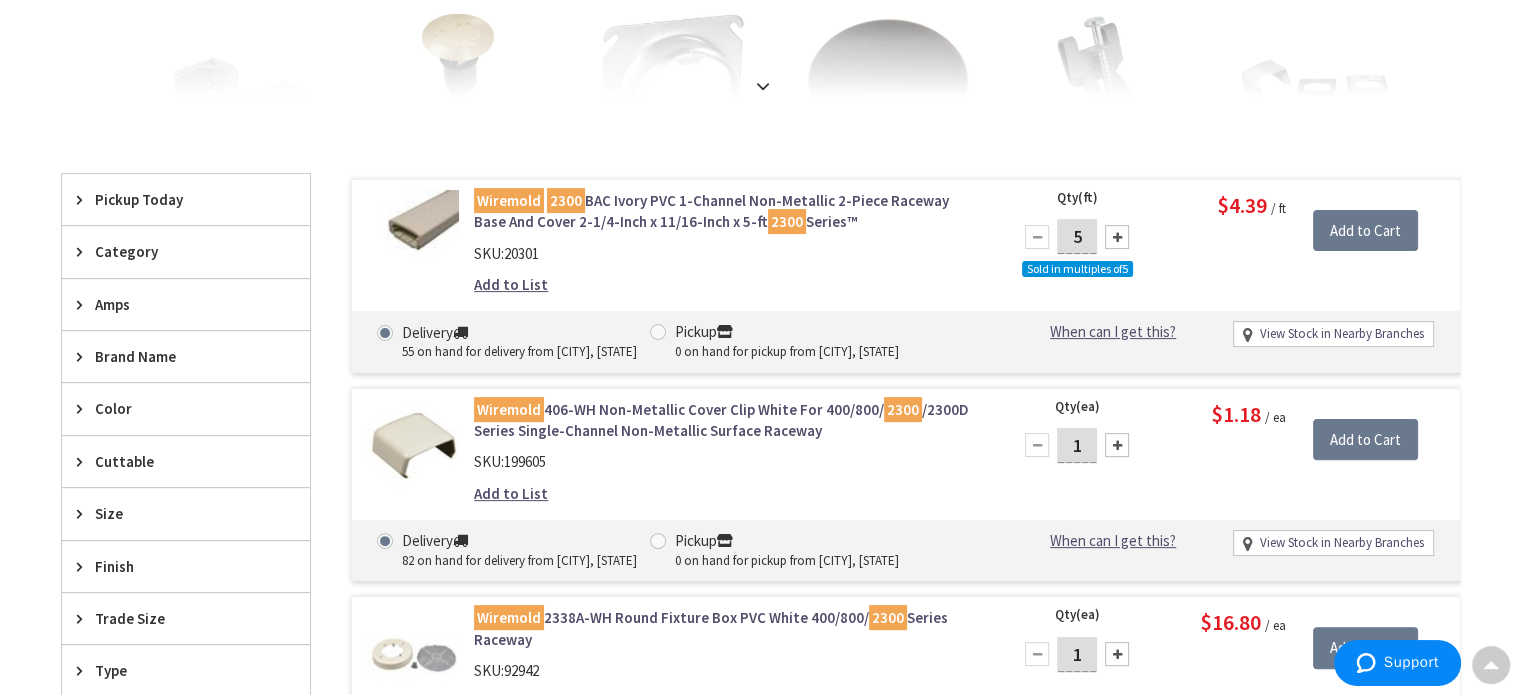 click on "Wiremold   2300 BAC Ivory PVC 1-Channel Non-Metallic 2-Piece Raceway Base And Cover 2-1/4-Inch x 11/16-Inch x 5-ft  2300  Series™" at bounding box center [728, 211] 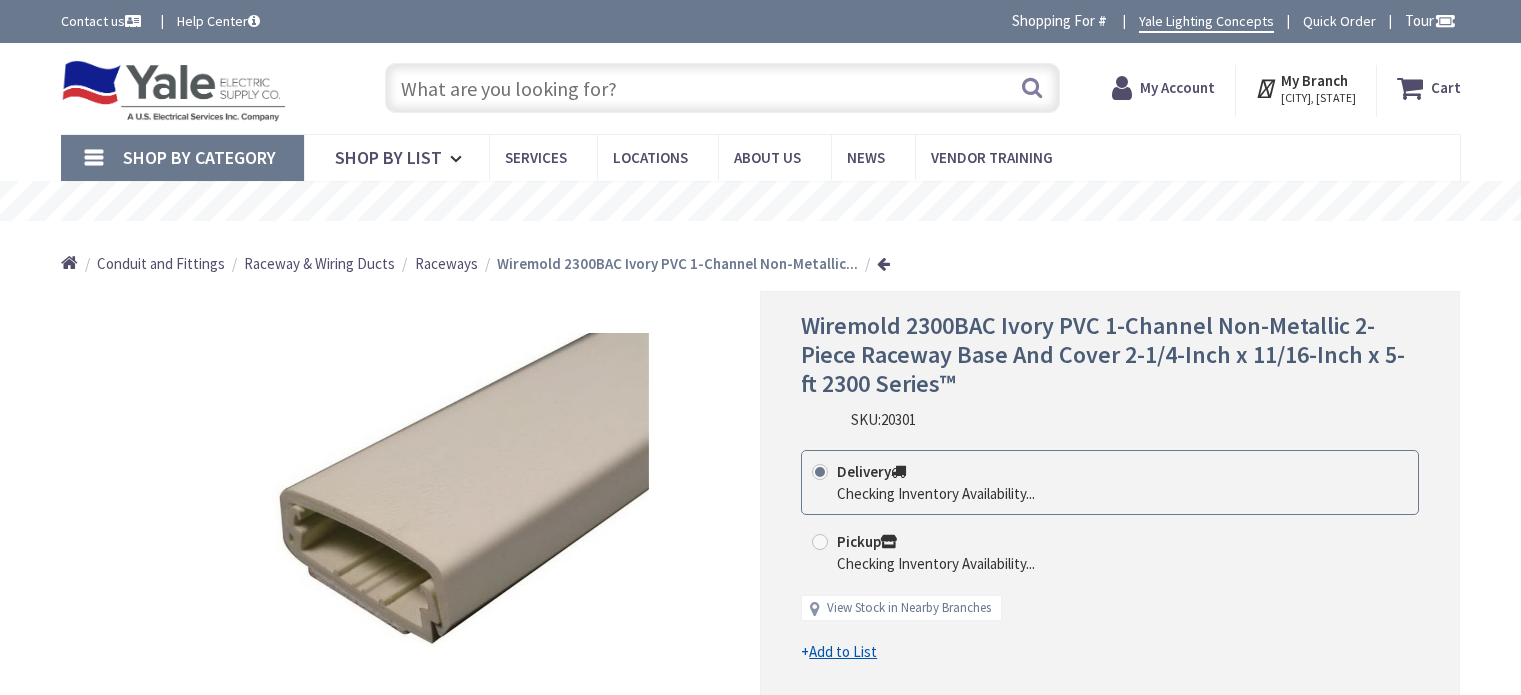 scroll, scrollTop: 0, scrollLeft: 0, axis: both 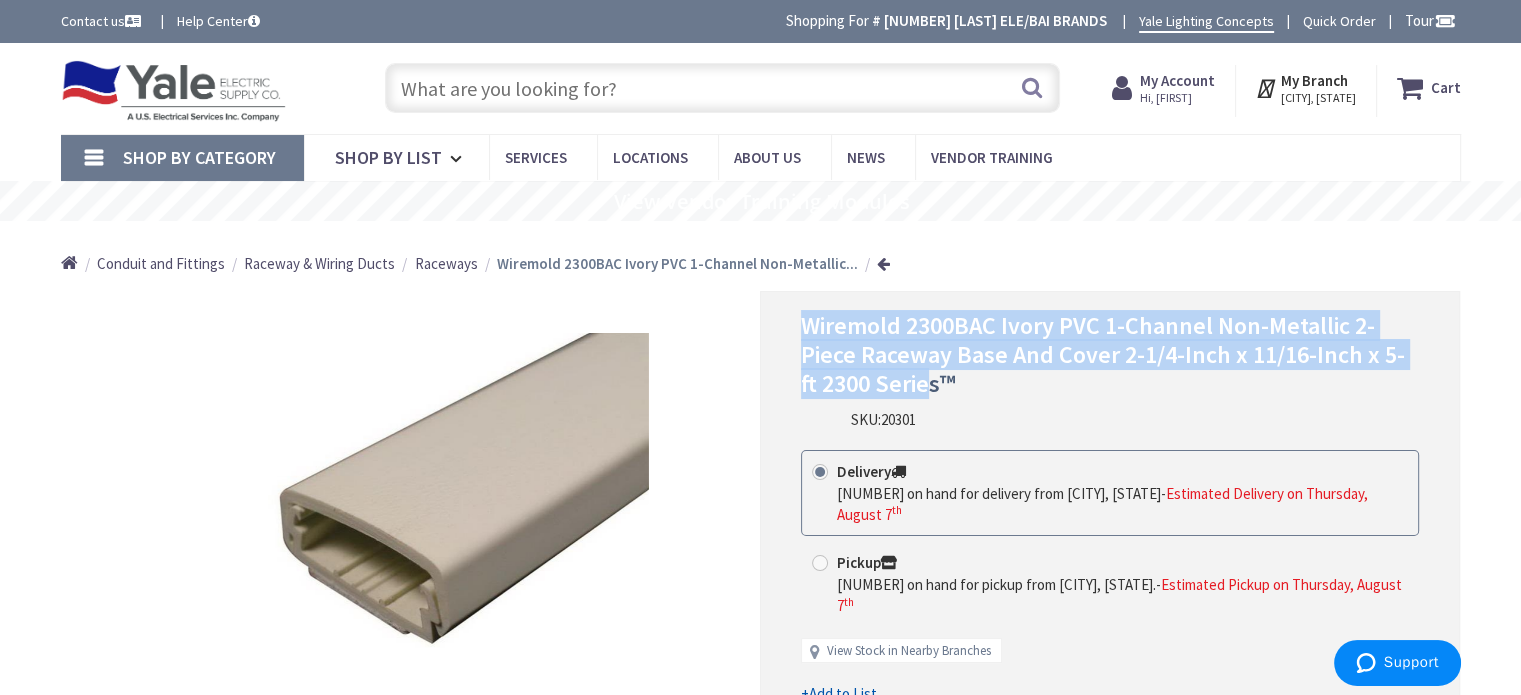 click on "Wiremold 2300BAC Ivory PVC 1-Channel Non-Metallic 2-Piece Raceway Base And Cover 2-1/4-Inch x 11/16-Inch x 5-ft 2300 Series
SKU:                 20301
This product is Discontinued
Delivery
[NUMBER] on hand for delivery from [CITY], [STATE]
-  Estimated Delivery on [DAY], [MONTH] [DATE]
Pickup
[NUMBER] on hand for pickup from [CITY], [STATE].
-  Estimated Pickup on [DAY], [MONTH] [DATE]" at bounding box center [1110, 580] 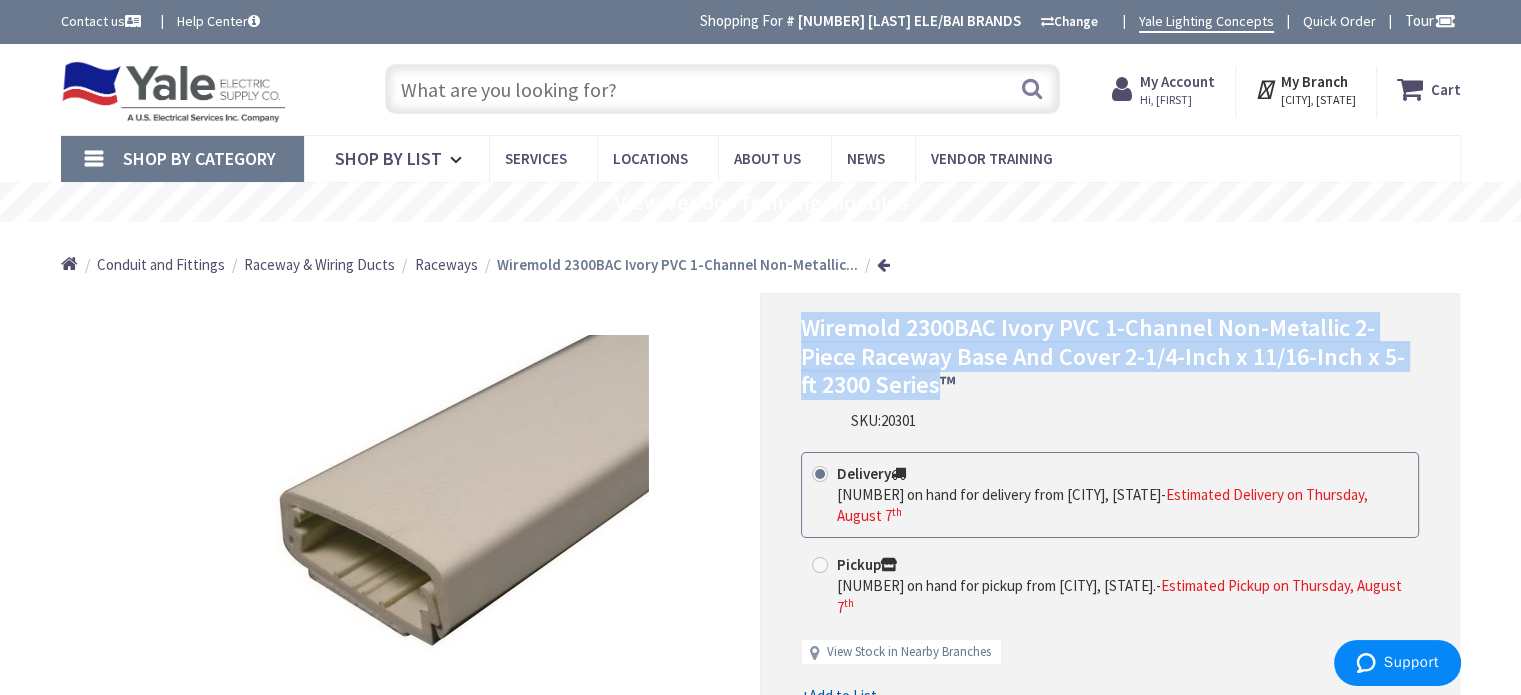 drag, startPoint x: 918, startPoint y: 382, endPoint x: 807, endPoint y: 328, distance: 123.43824 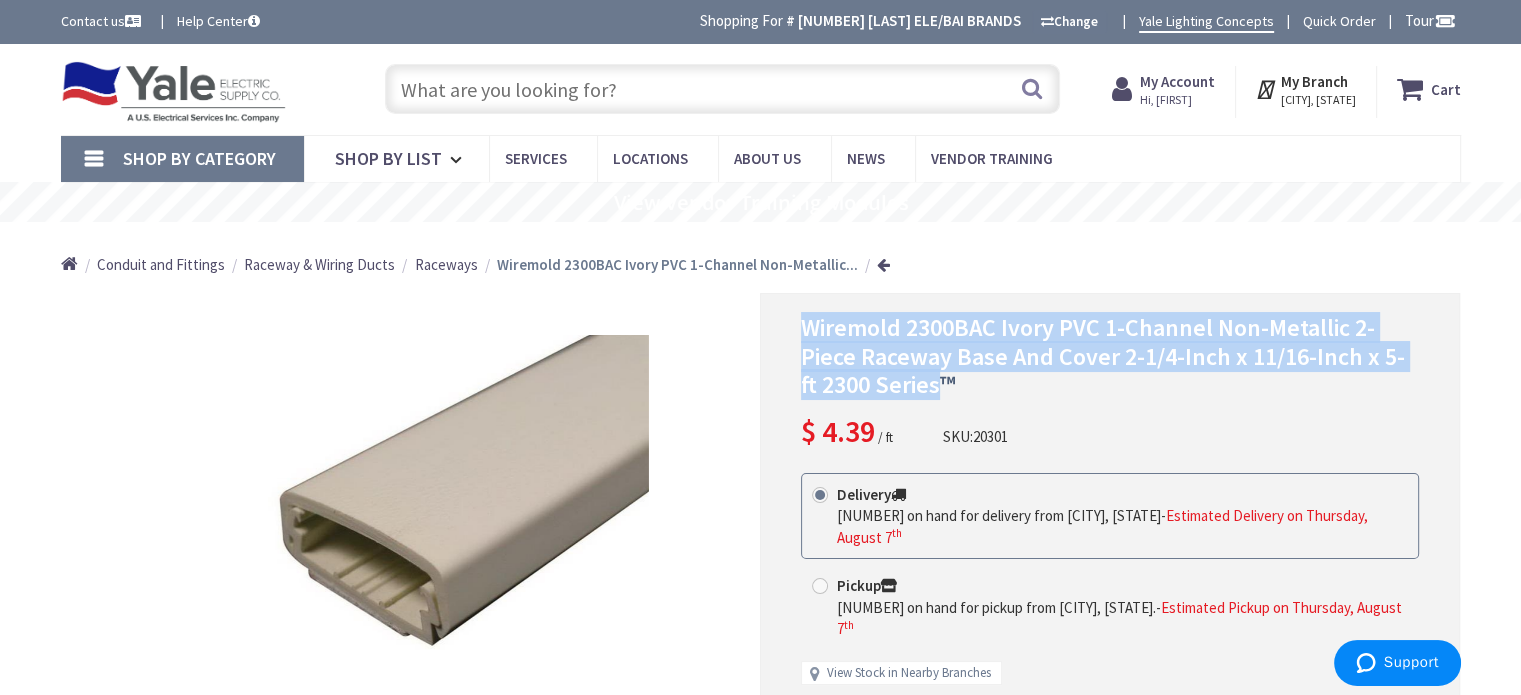 copy on "Wiremold 2300BAC Ivory PVC 1-Channel Non-Metallic 2-Piece Raceway Base And Cover 2-1/4-Inch x 11/16-Inch x 5-ft 2300 Series" 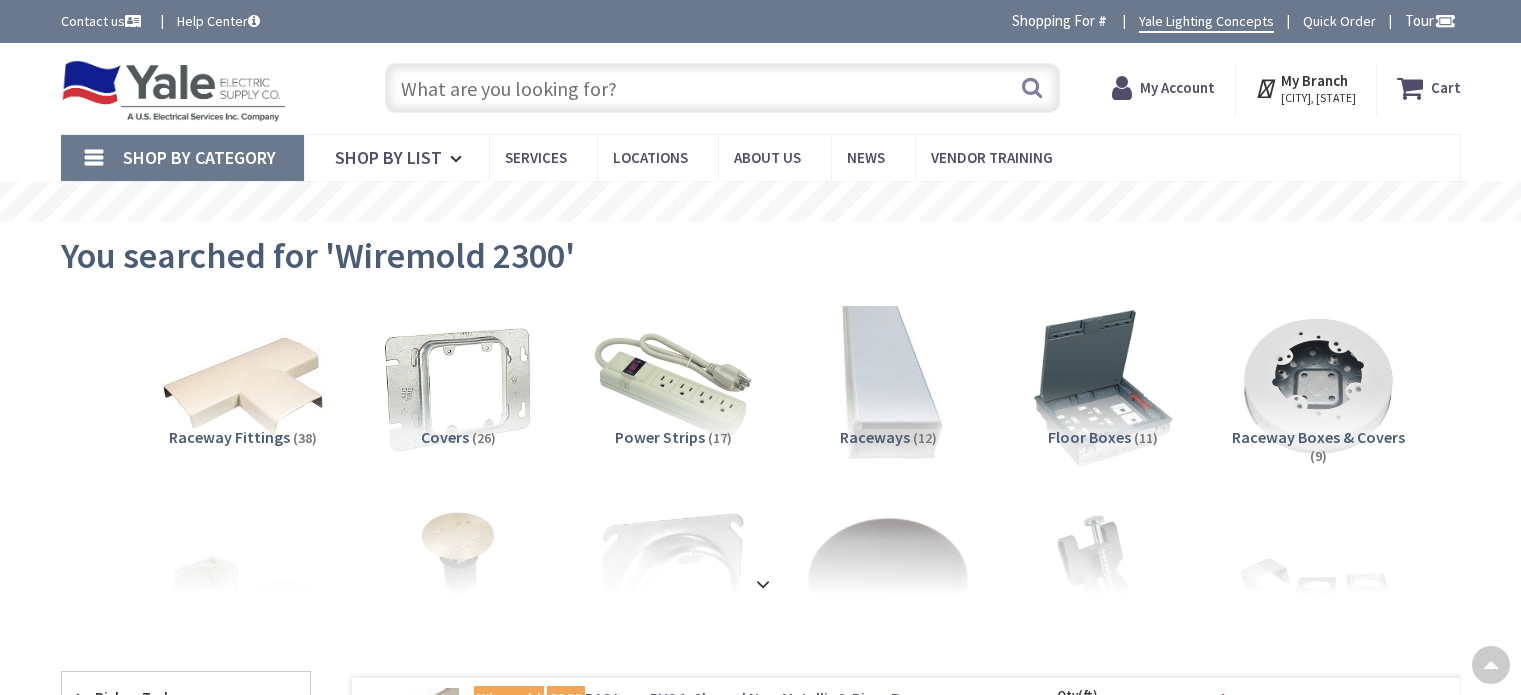 click on "Wiremold  406-WH Non-Metallic Cover Clip White For 400/800/ 2300 /2300D Series Single-Channel Non-Metallic Surface Raceway" at bounding box center [728, 958] 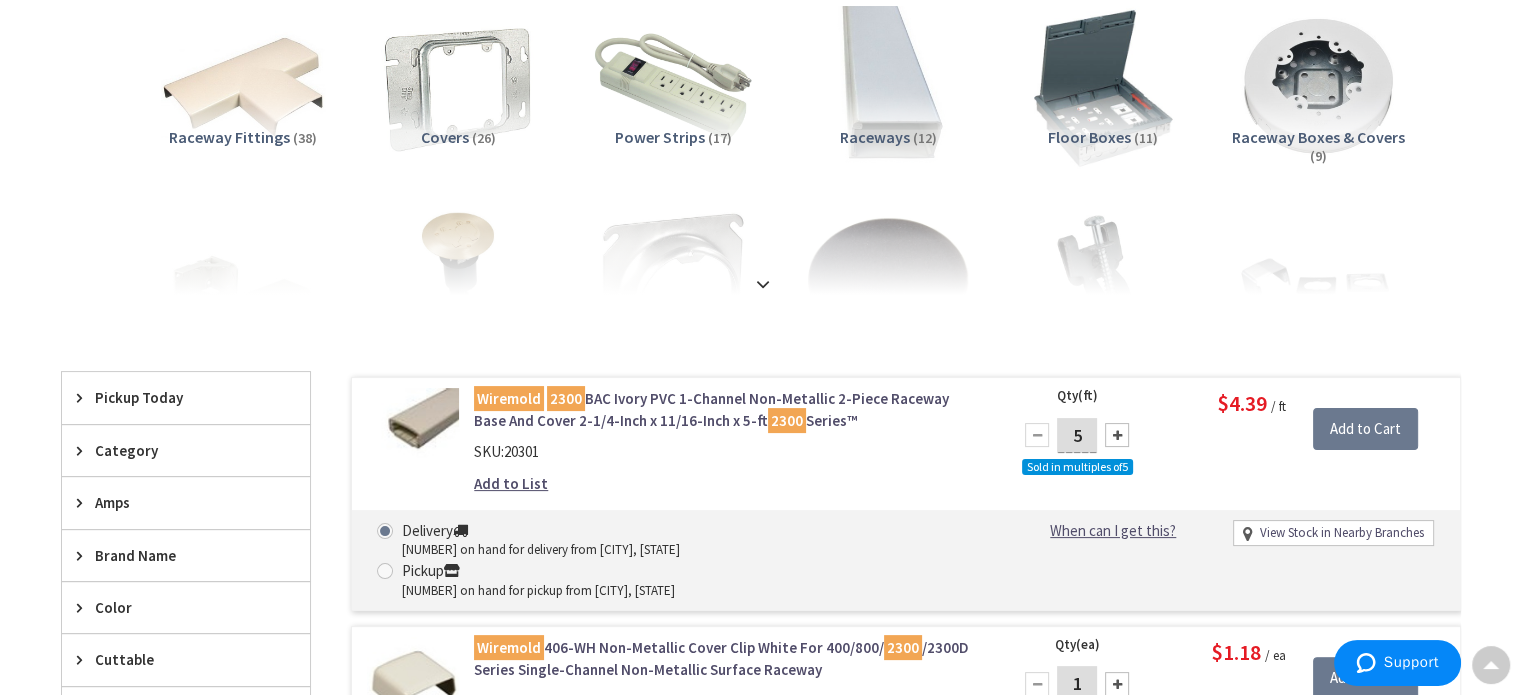 scroll, scrollTop: 300, scrollLeft: 0, axis: vertical 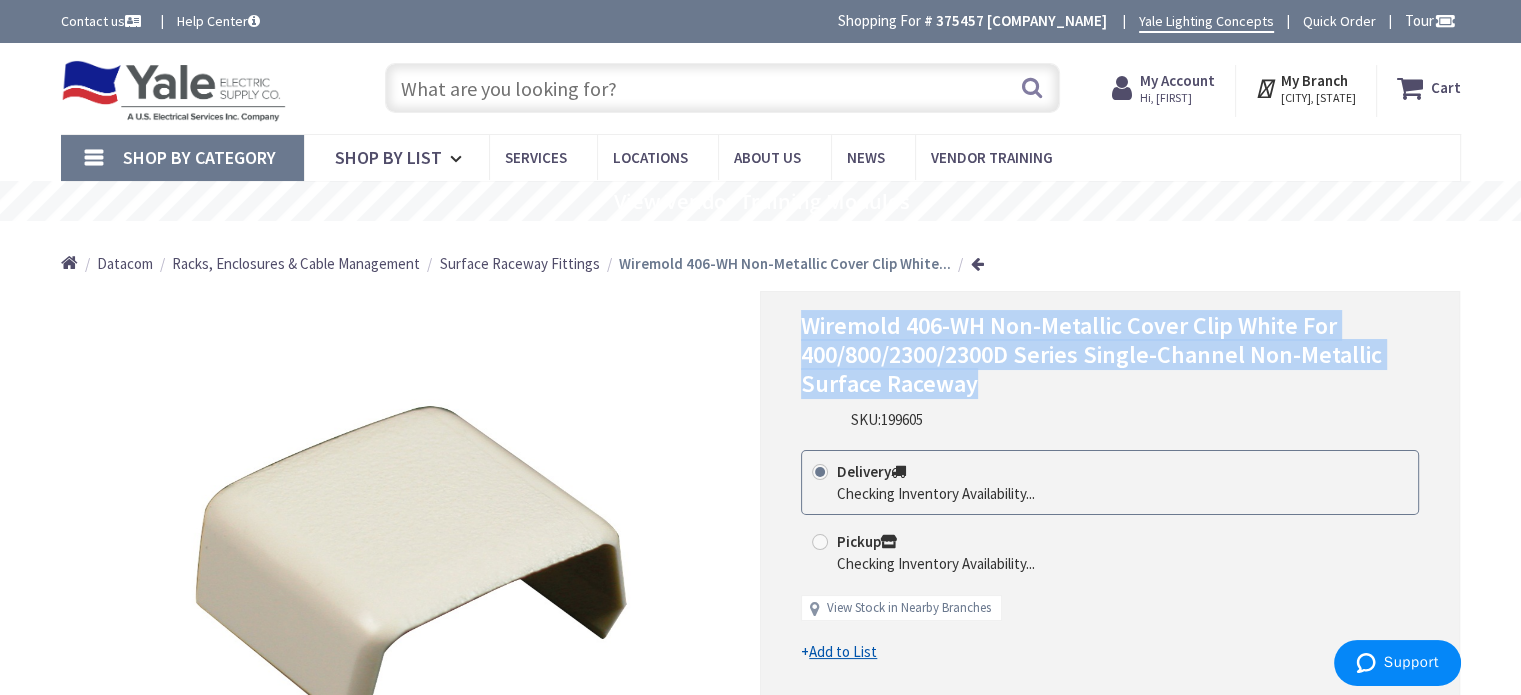 drag, startPoint x: 1011, startPoint y: 391, endPoint x: 808, endPoint y: 327, distance: 212.84972 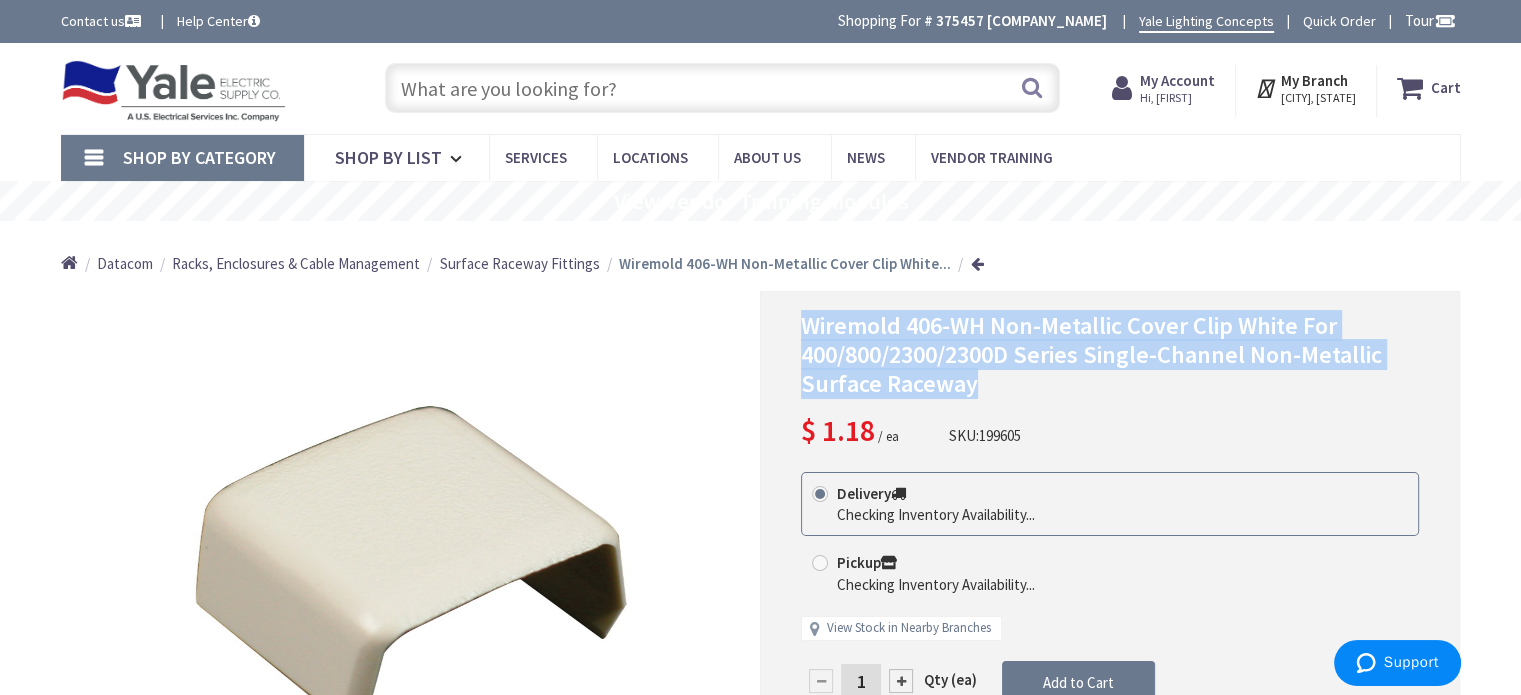 copy on "Wiremold 406-WH Non-Metallic Cover Clip White For 400/800/2300/2300D Series Single-Channel Non-Metallic Surface Raceway" 